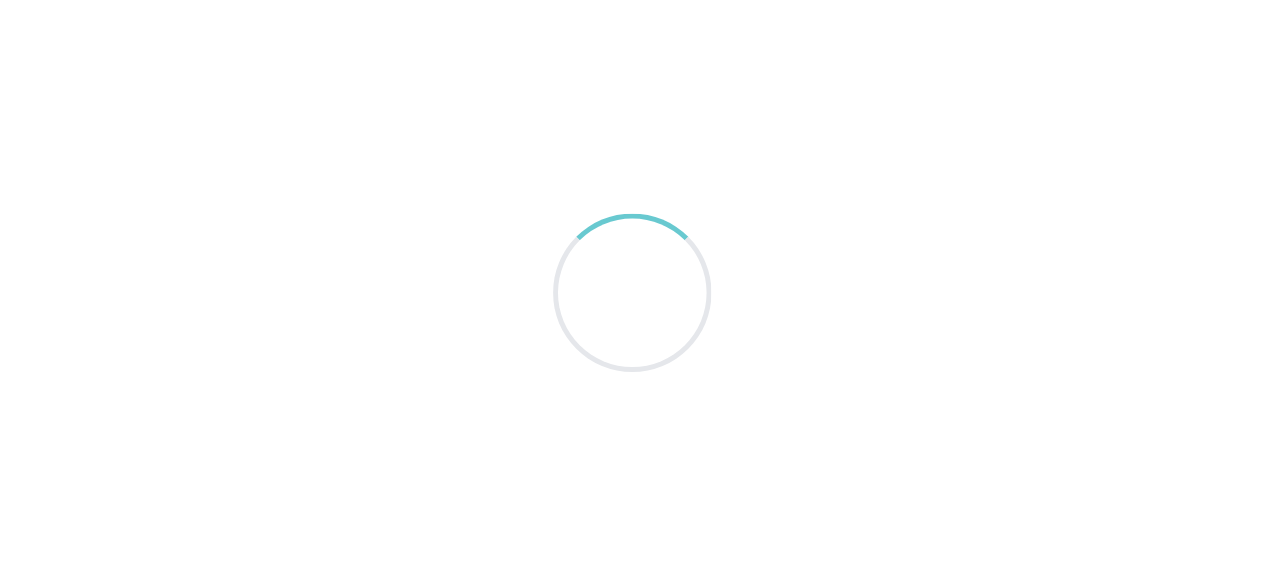 scroll, scrollTop: 0, scrollLeft: 0, axis: both 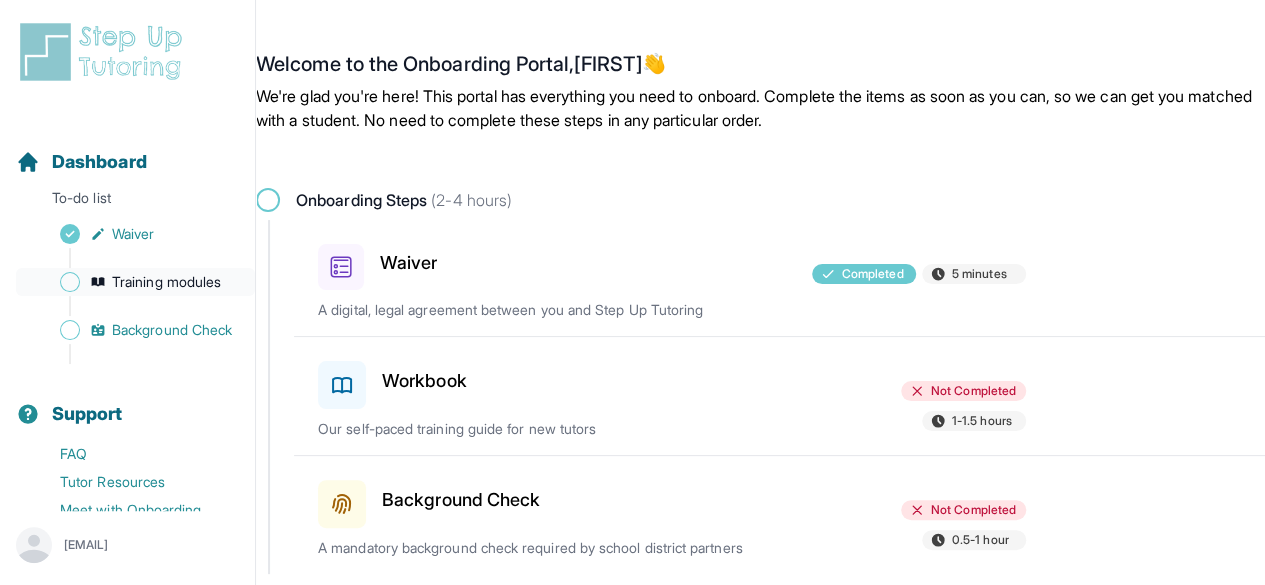 click on "Training modules" at bounding box center [166, 282] 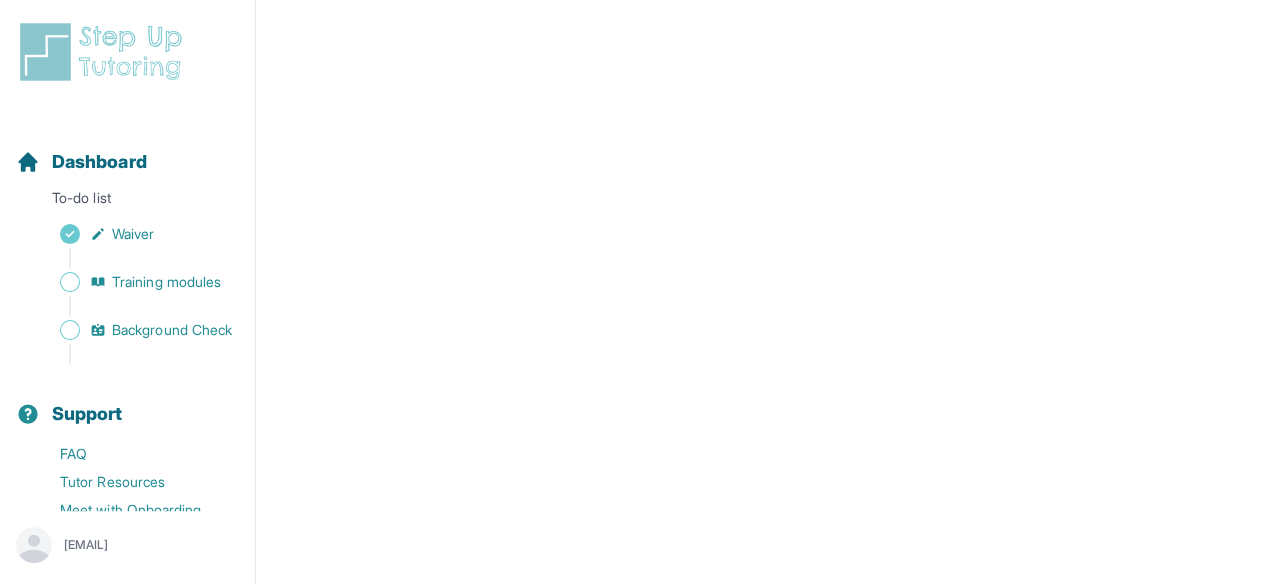 scroll, scrollTop: 341, scrollLeft: 0, axis: vertical 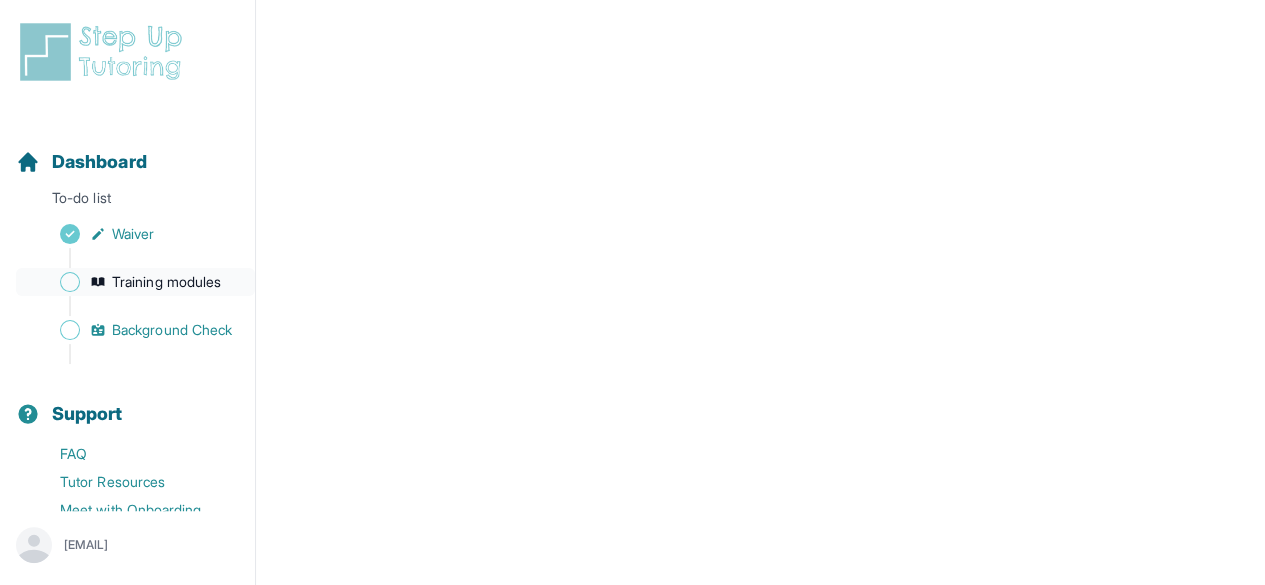 click on "Training modules" at bounding box center [166, 282] 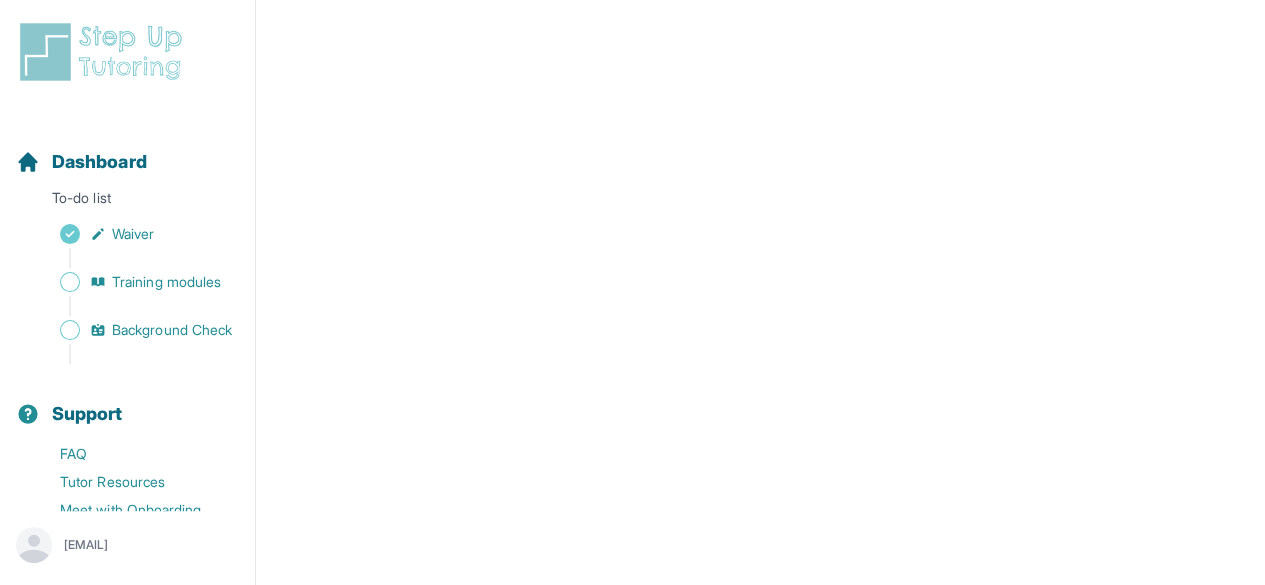 scroll, scrollTop: 1044, scrollLeft: 0, axis: vertical 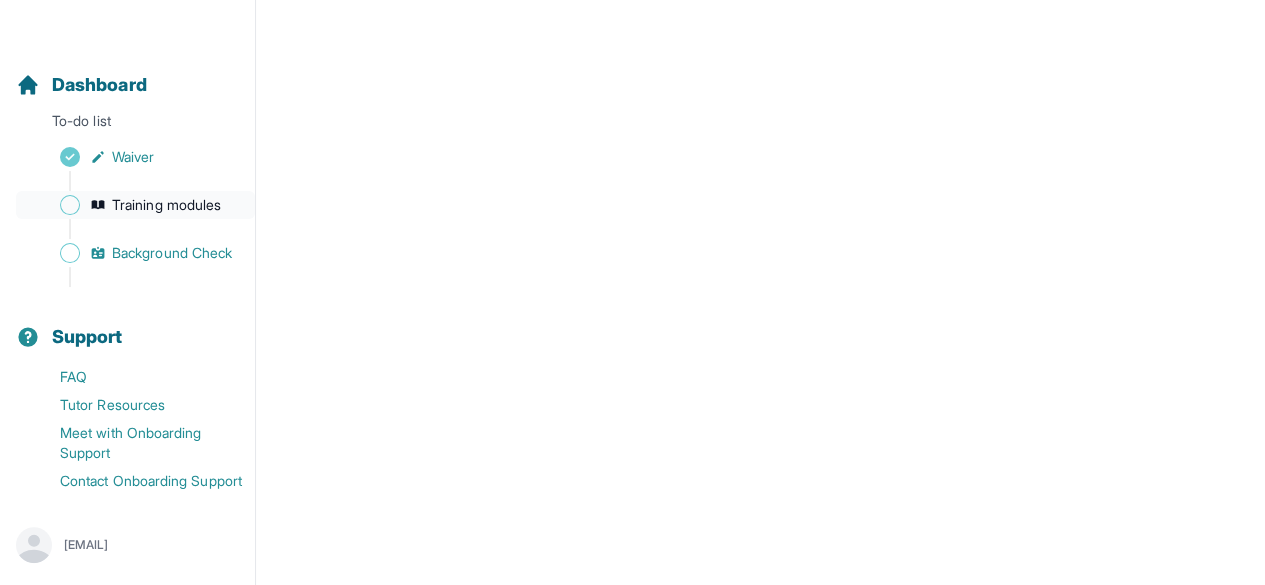 click on "Training modules" at bounding box center (135, 205) 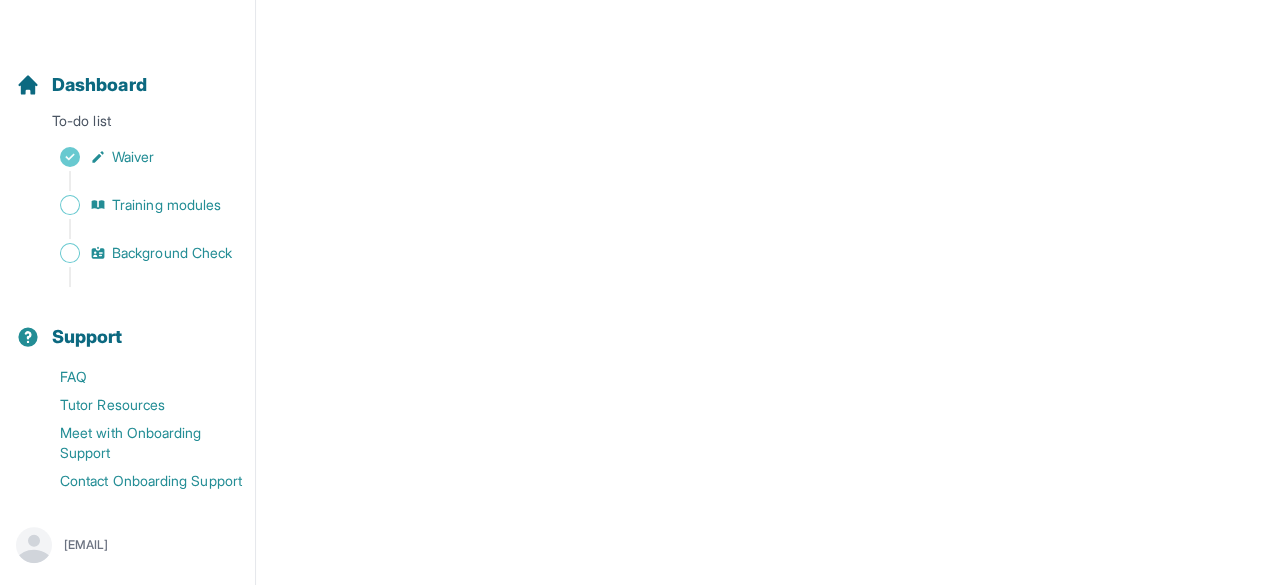 scroll, scrollTop: 344, scrollLeft: 0, axis: vertical 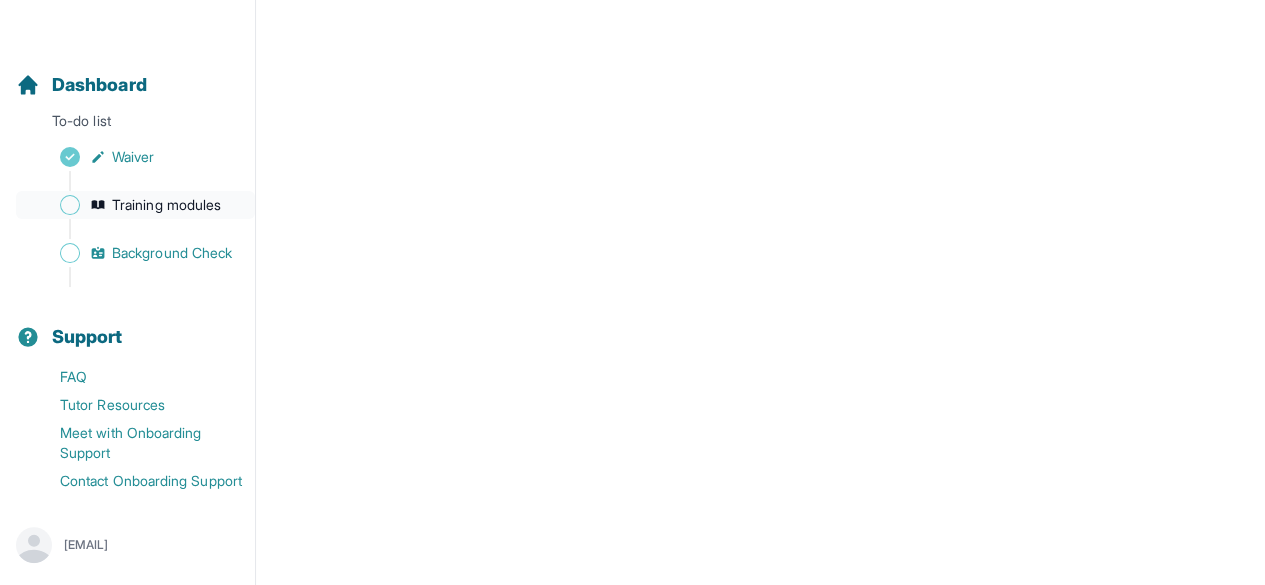 click on "Training modules" at bounding box center (166, 205) 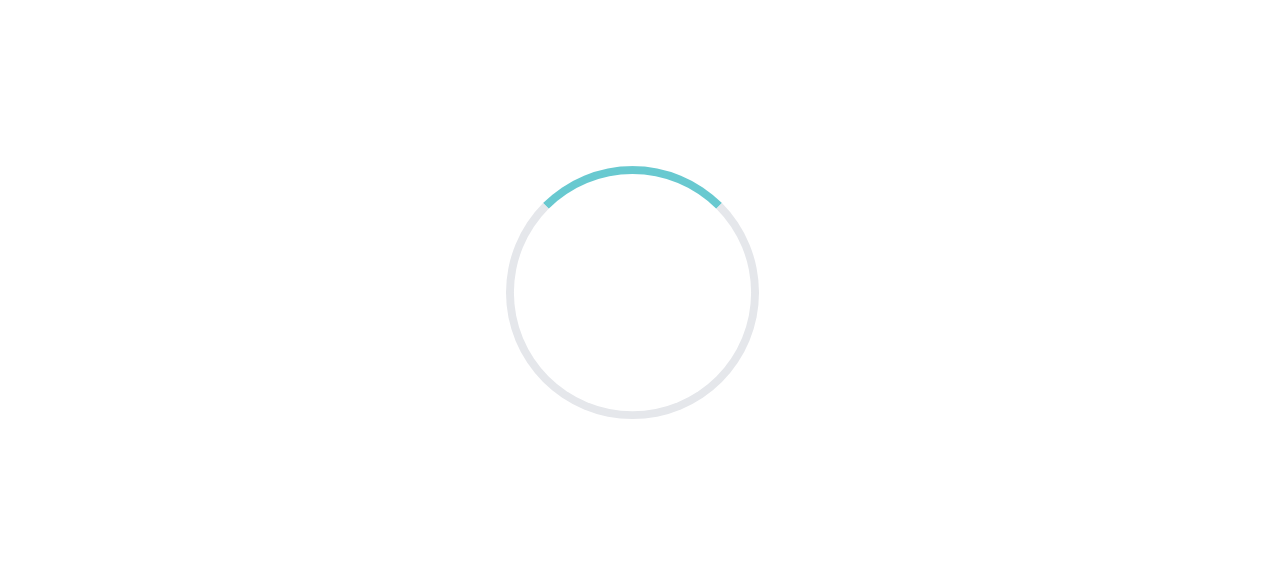 scroll, scrollTop: 0, scrollLeft: 0, axis: both 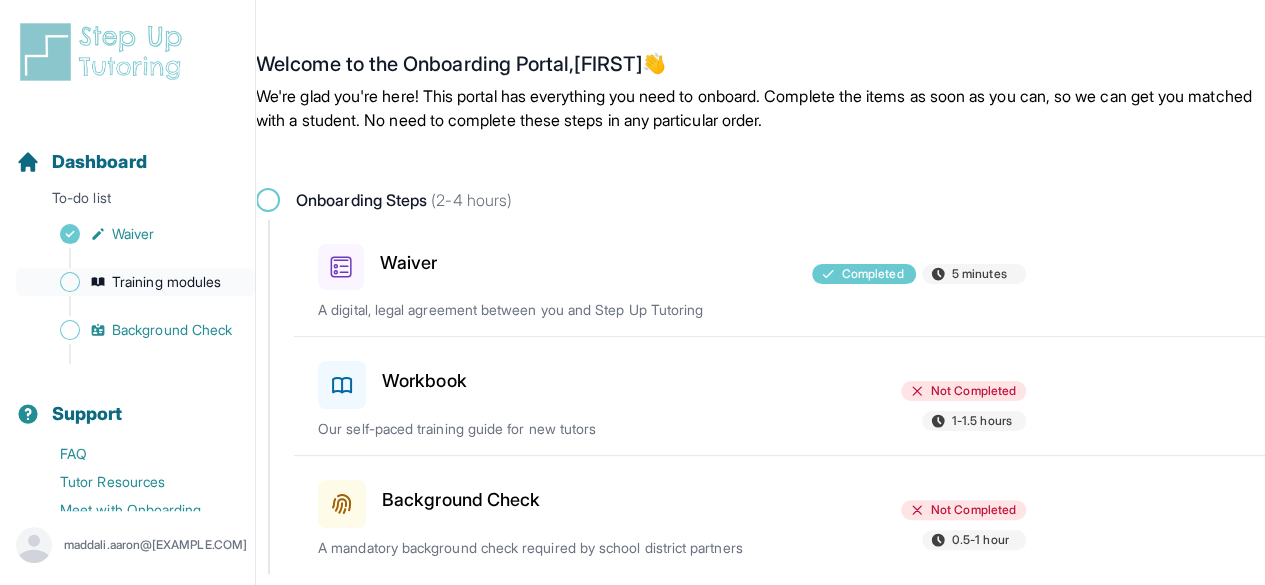 click on "Training modules" at bounding box center (166, 282) 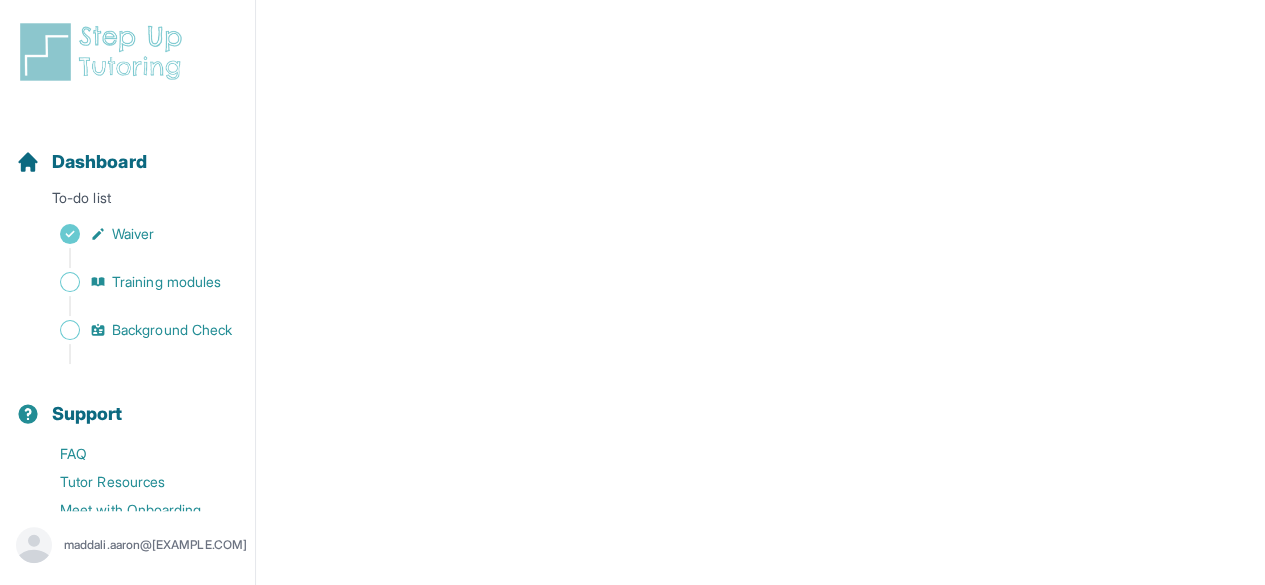 scroll, scrollTop: 226, scrollLeft: 0, axis: vertical 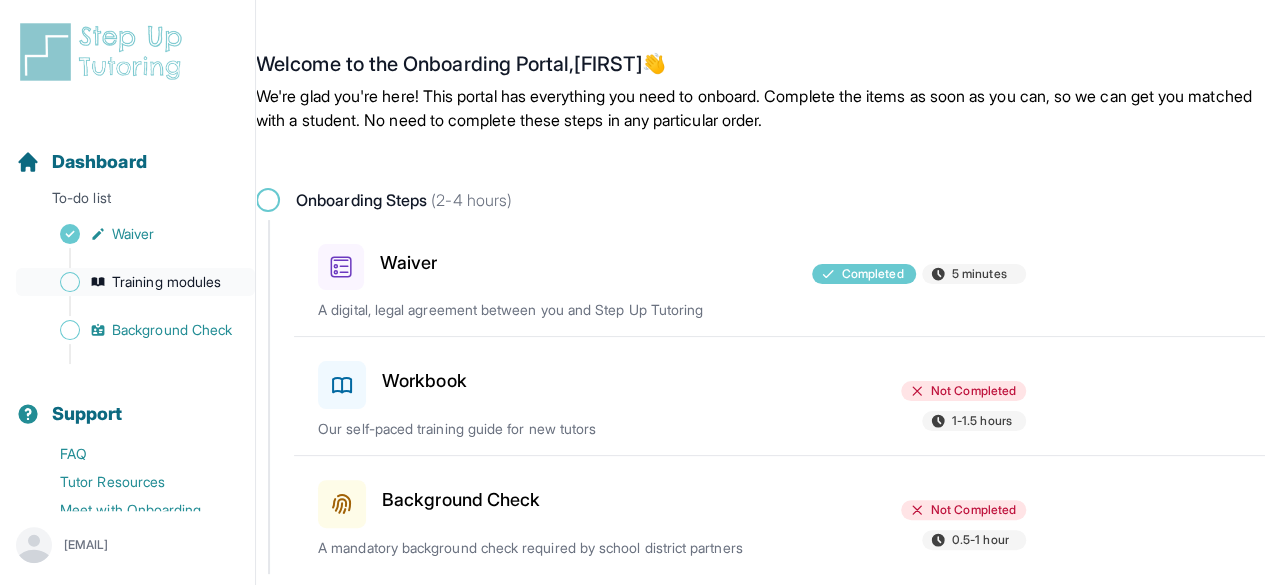 click on "Training modules" at bounding box center [166, 282] 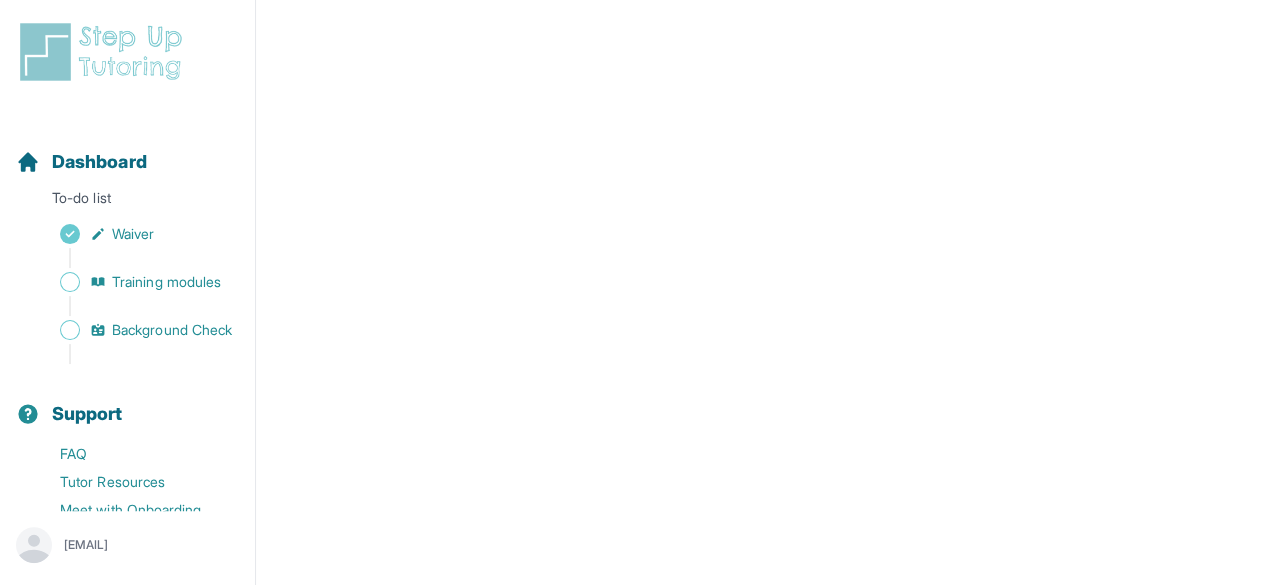 scroll, scrollTop: 1044, scrollLeft: 0, axis: vertical 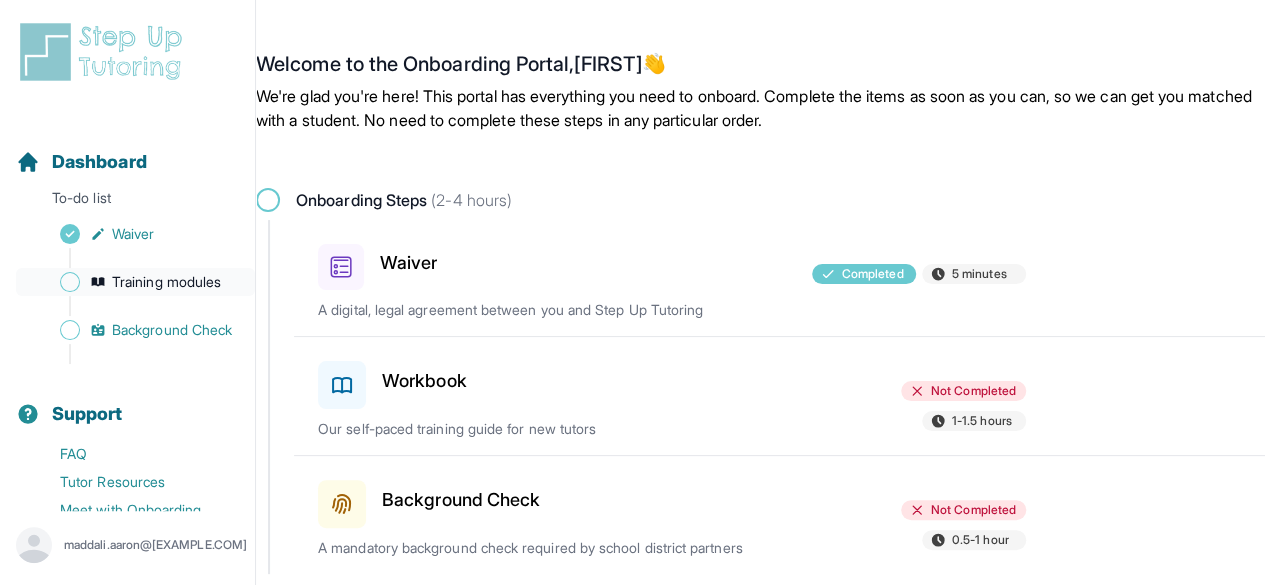 click on "Training modules" at bounding box center (166, 282) 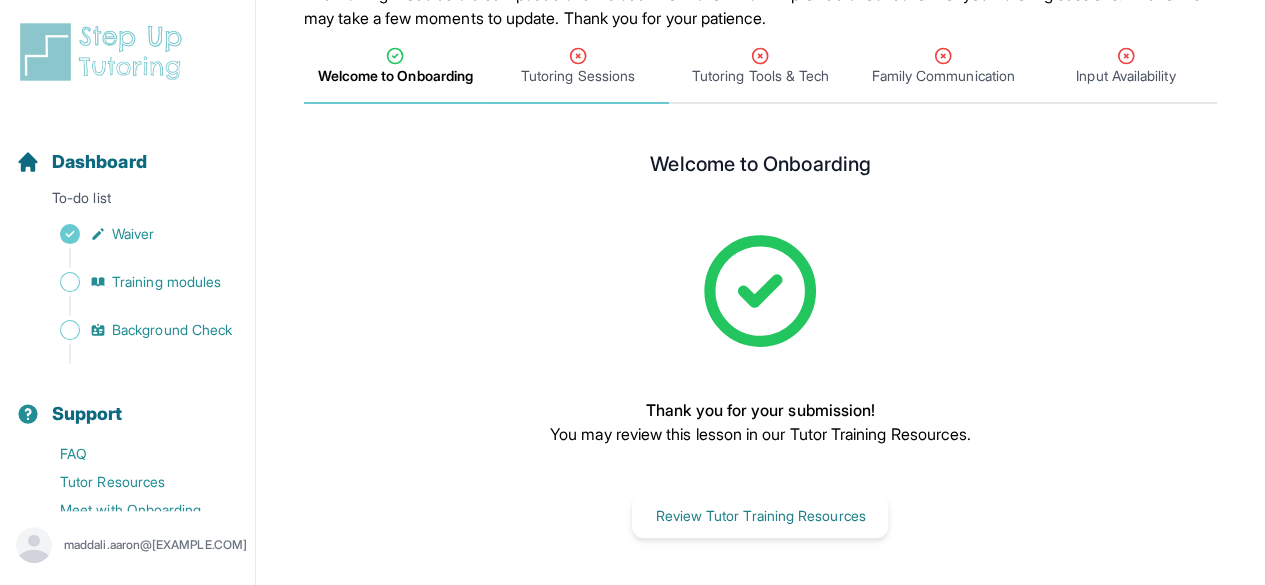 click on "Tutoring Sessions" at bounding box center [578, 67] 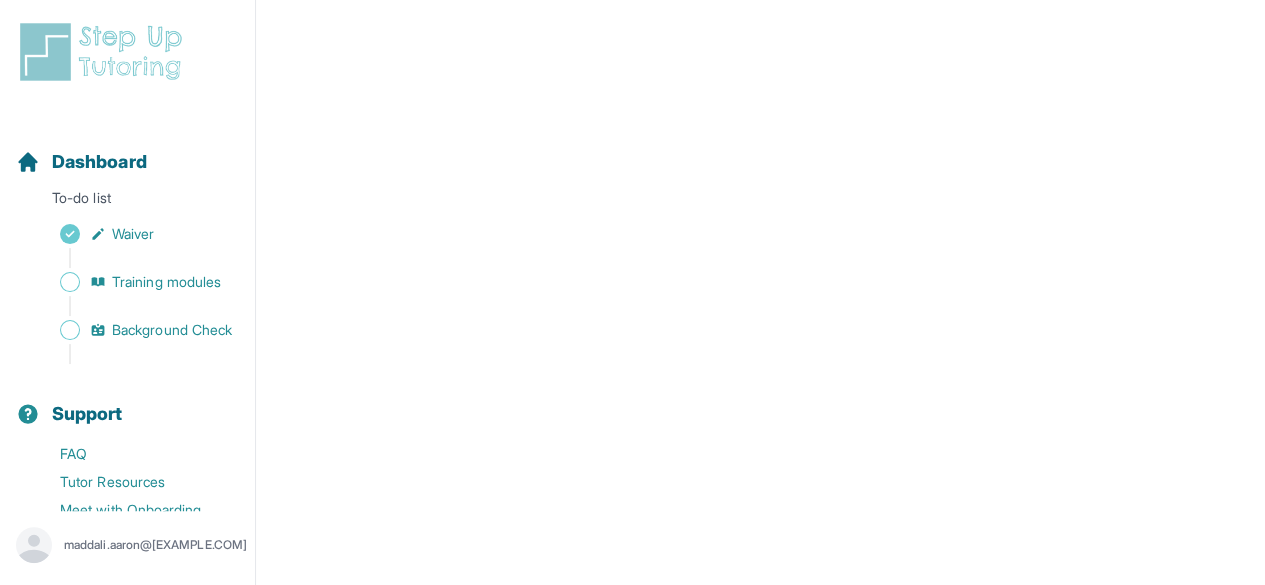 scroll, scrollTop: 930, scrollLeft: 0, axis: vertical 